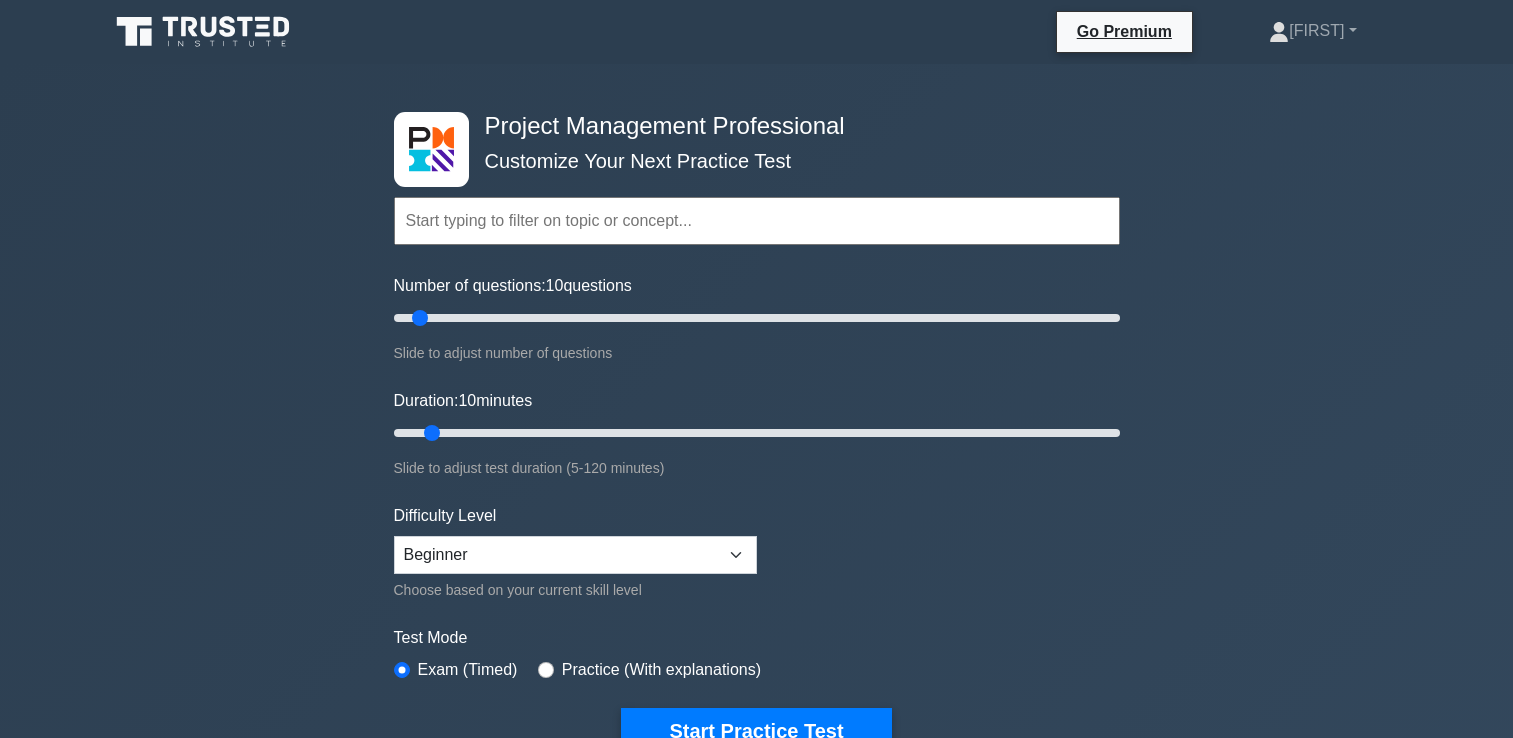 scroll, scrollTop: 0, scrollLeft: 0, axis: both 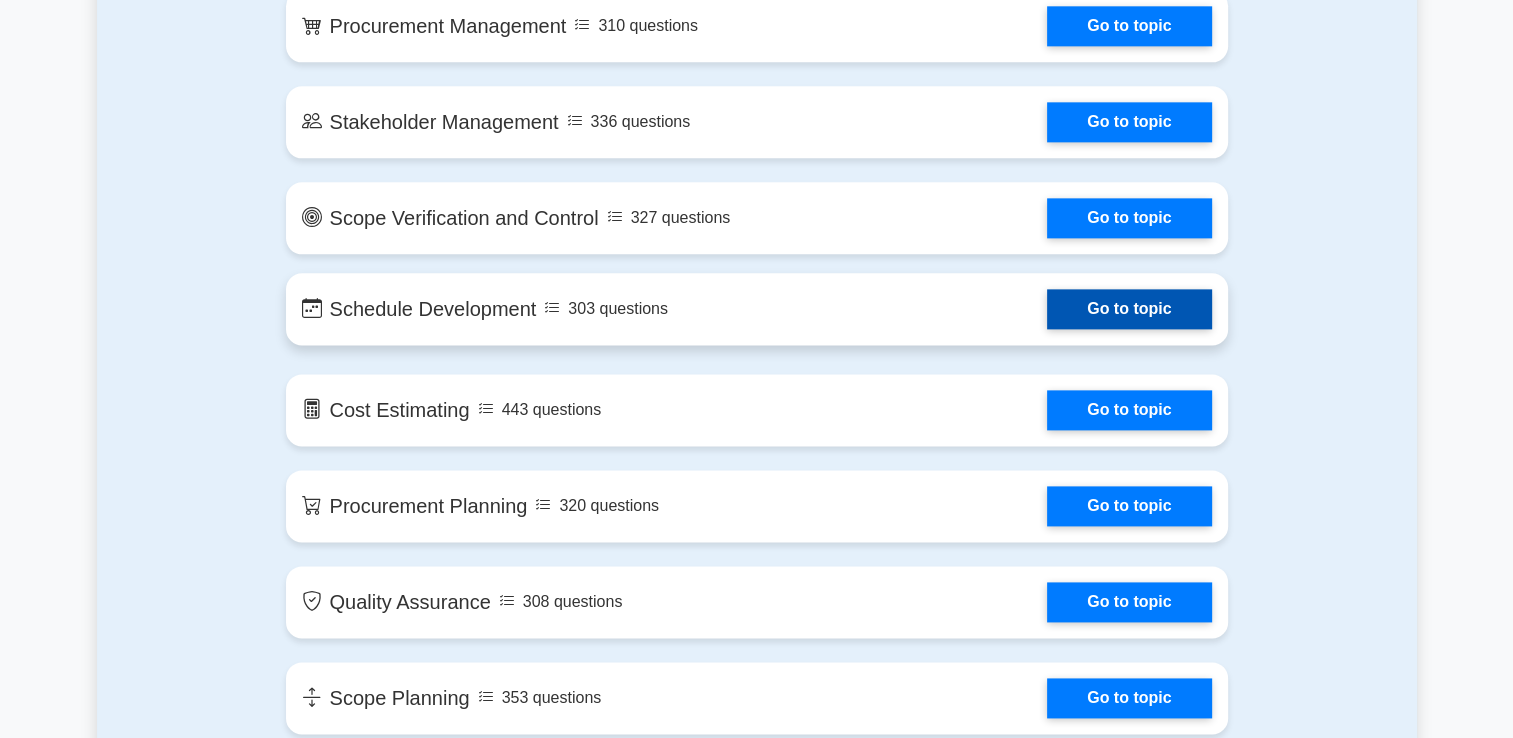 click on "Go to topic" at bounding box center (1129, 309) 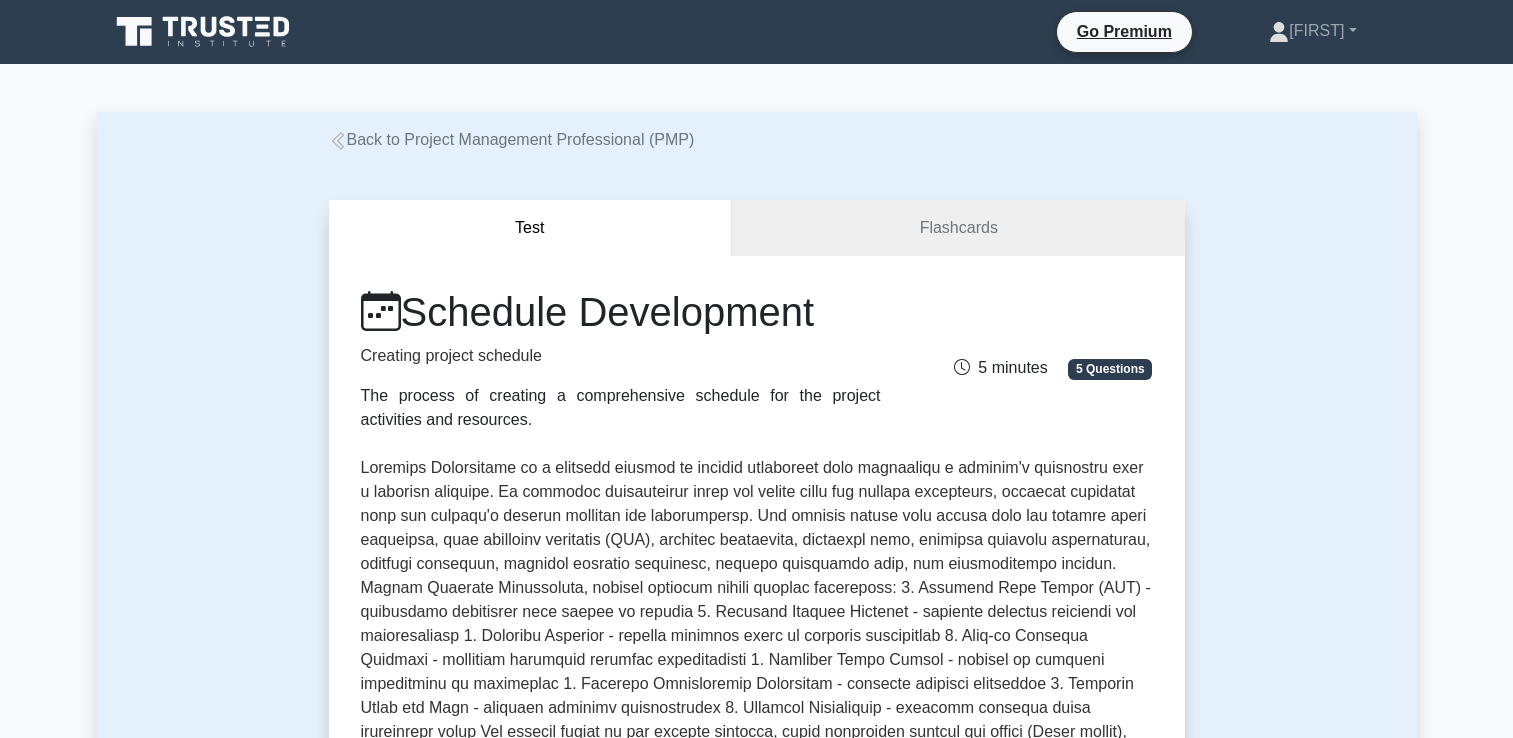 scroll, scrollTop: 0, scrollLeft: 0, axis: both 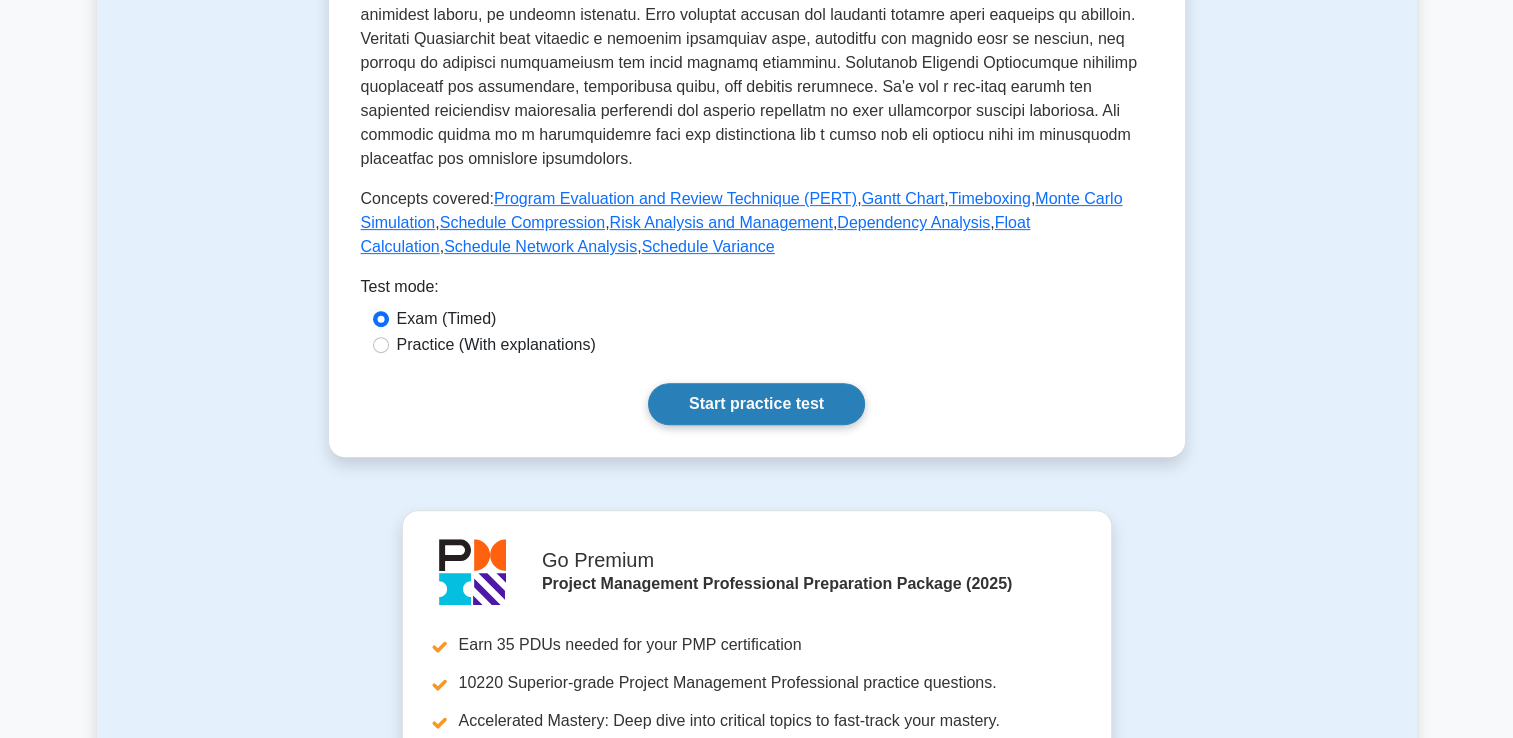 click on "Start practice test" at bounding box center (756, 404) 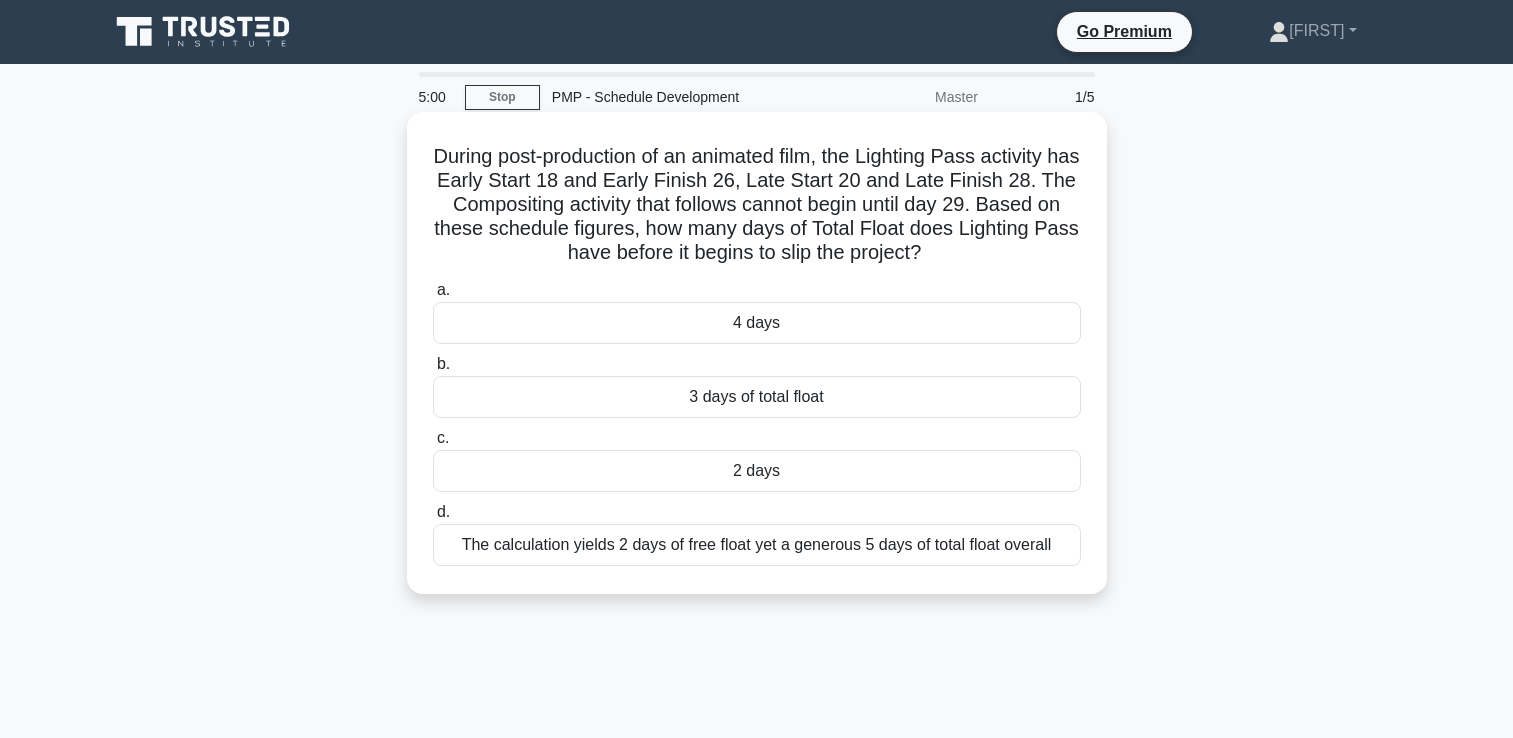 scroll, scrollTop: 0, scrollLeft: 0, axis: both 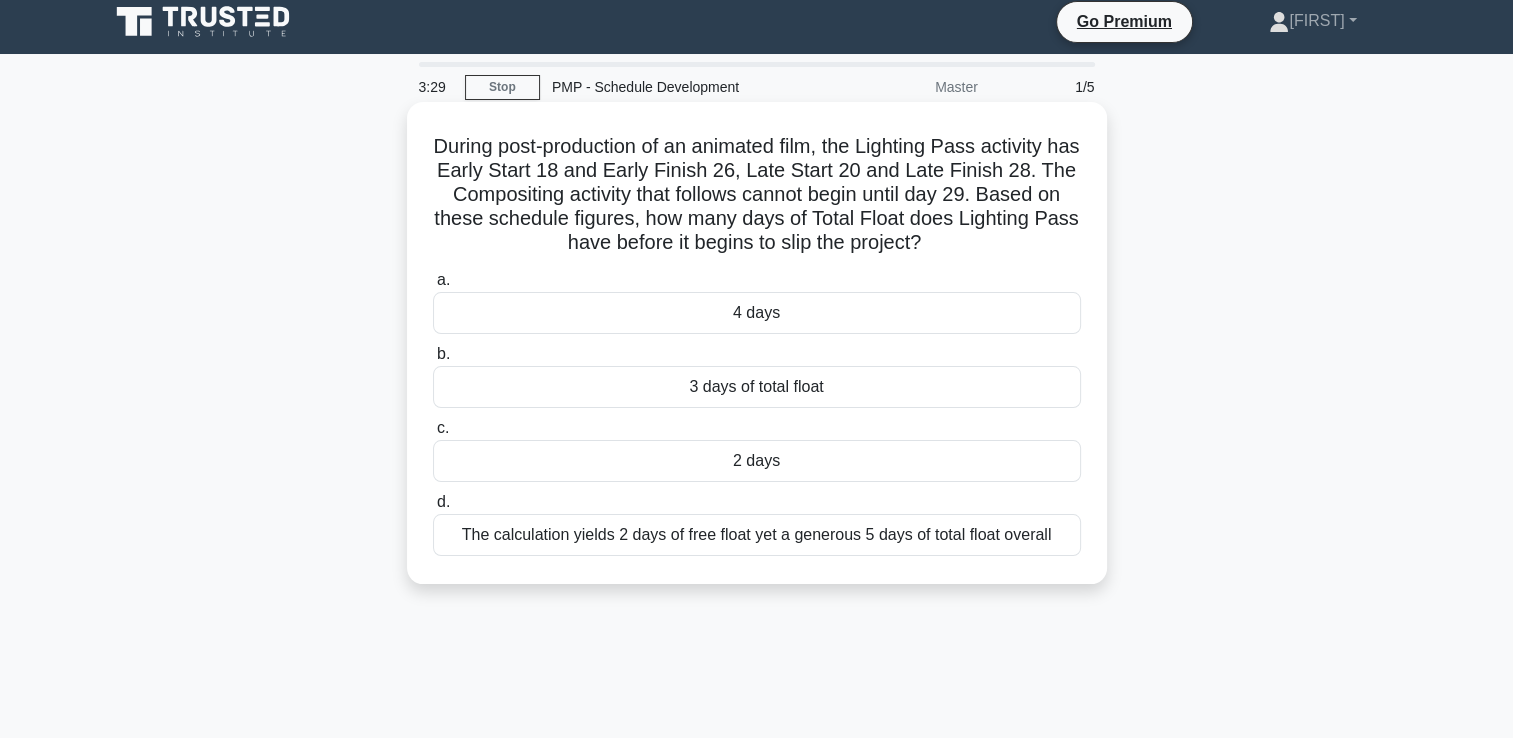 click on "2 days" at bounding box center (757, 461) 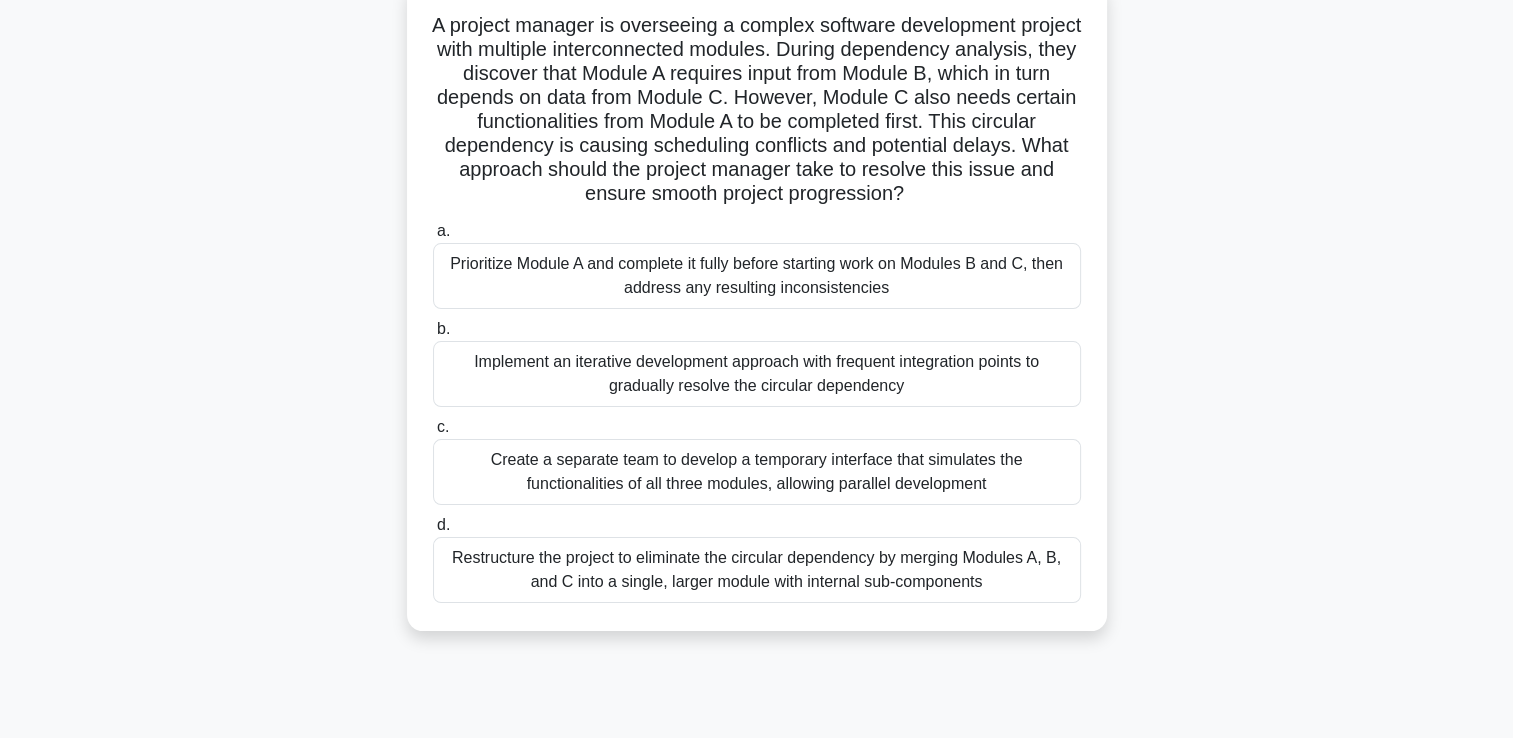scroll, scrollTop: 132, scrollLeft: 0, axis: vertical 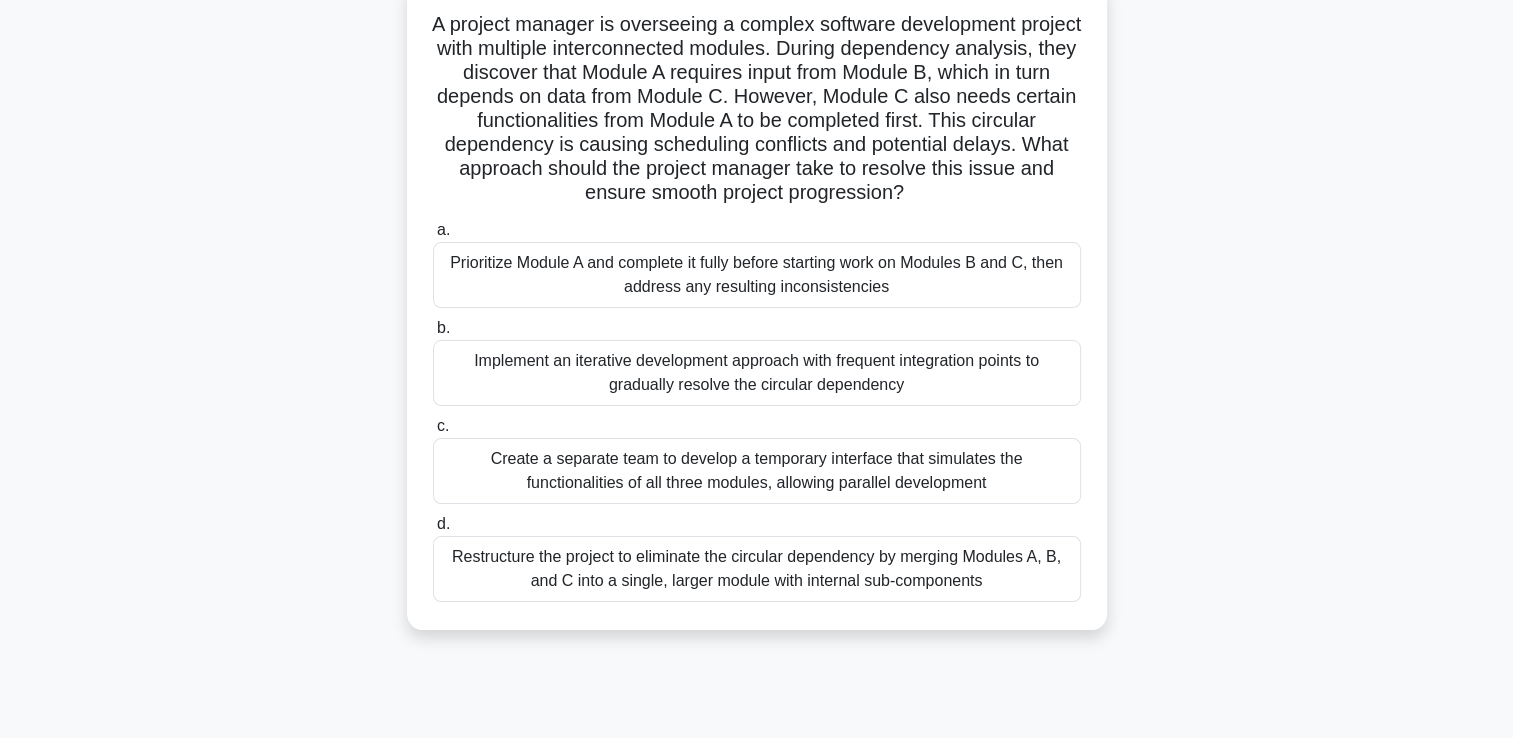 click on "Implement an iterative development approach with frequent integration points to gradually resolve the circular dependency" at bounding box center [757, 373] 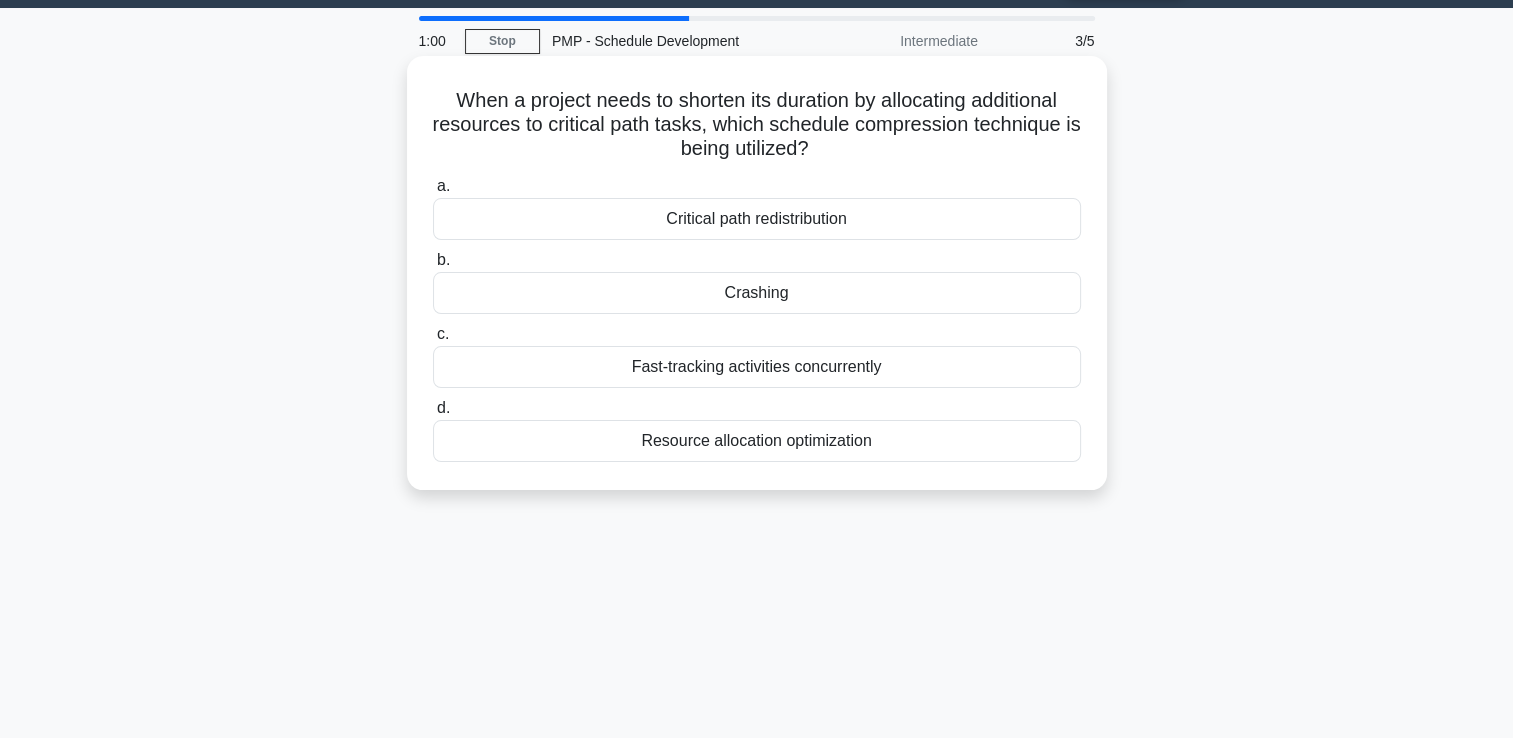 scroll, scrollTop: 0, scrollLeft: 0, axis: both 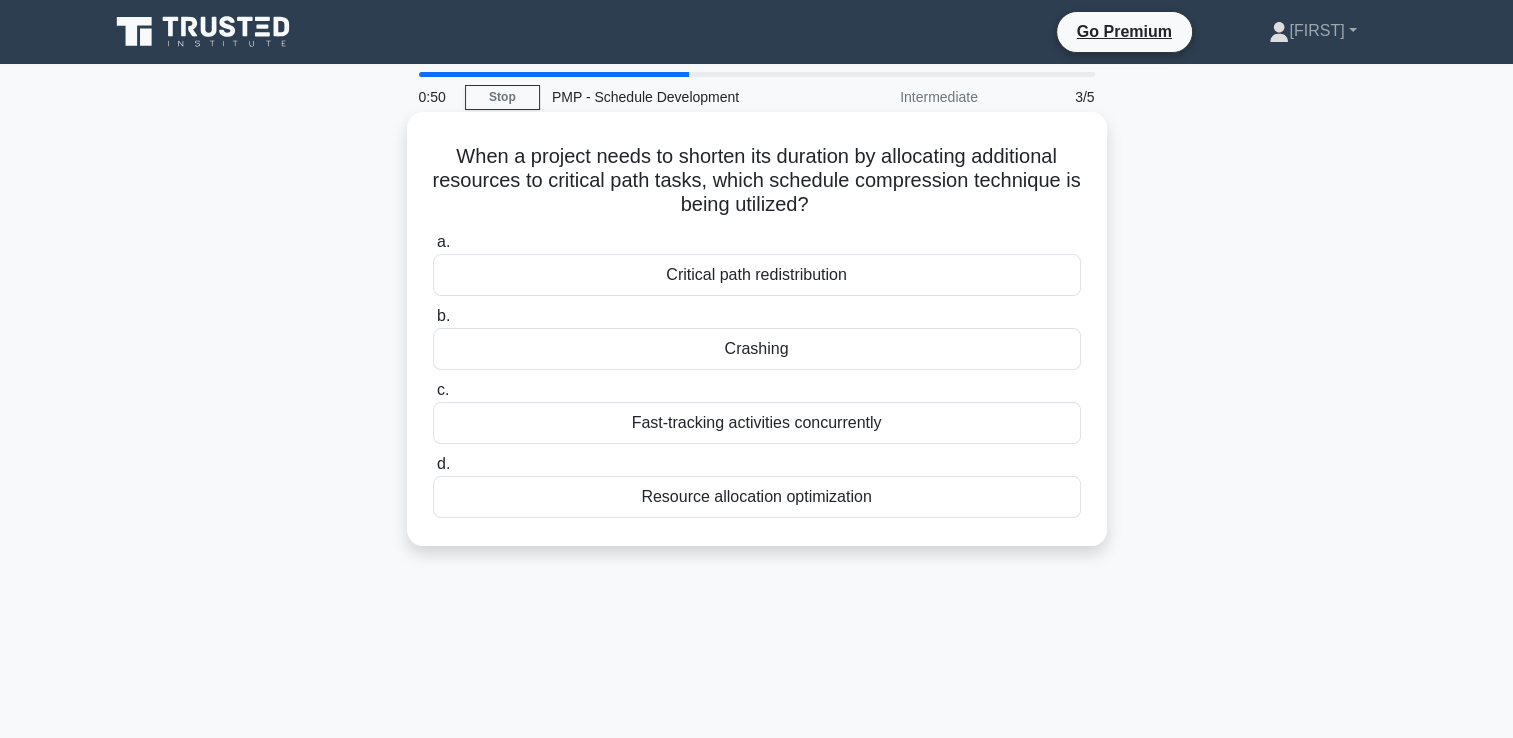 click on "Crashing" at bounding box center [757, 349] 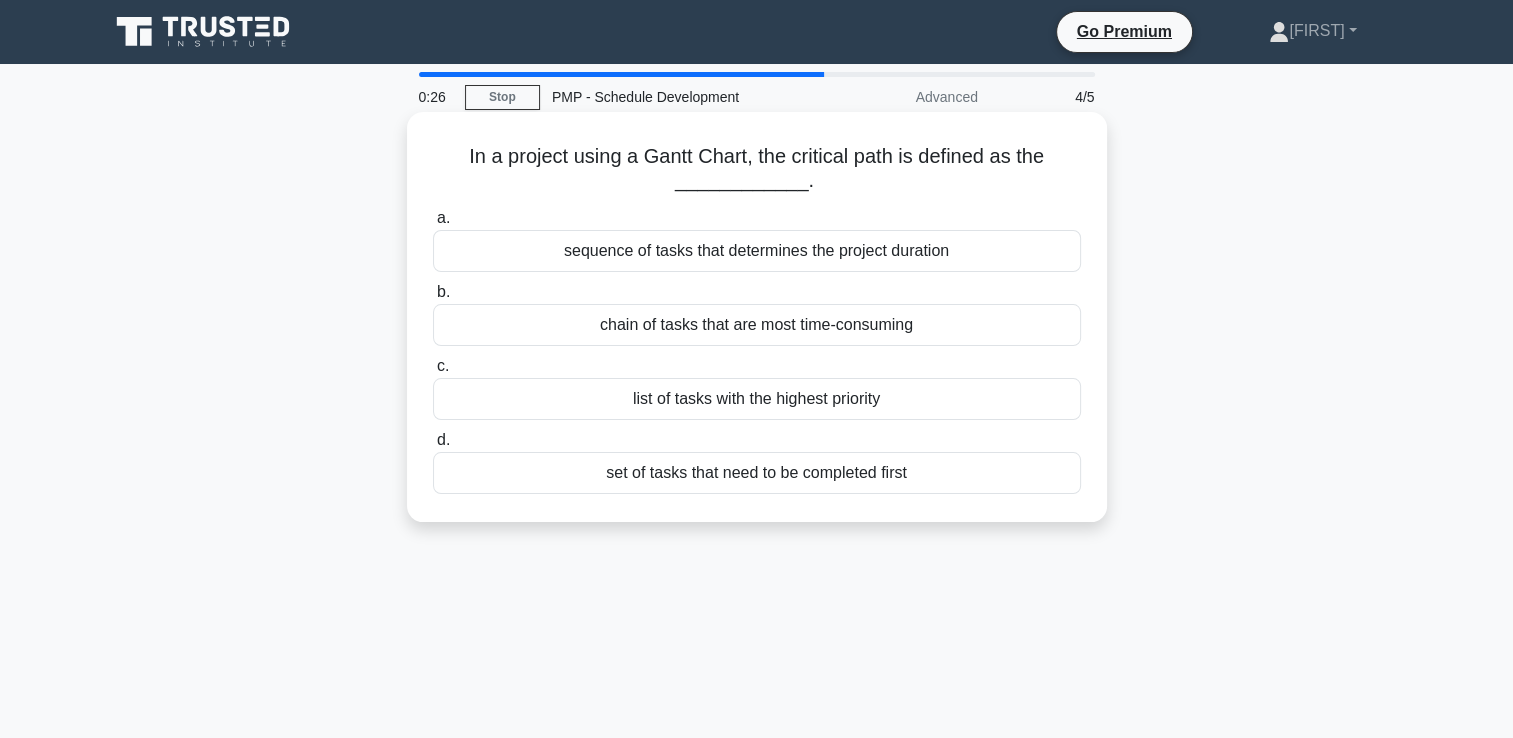 click on "chain of tasks that are most time-consuming" at bounding box center [757, 325] 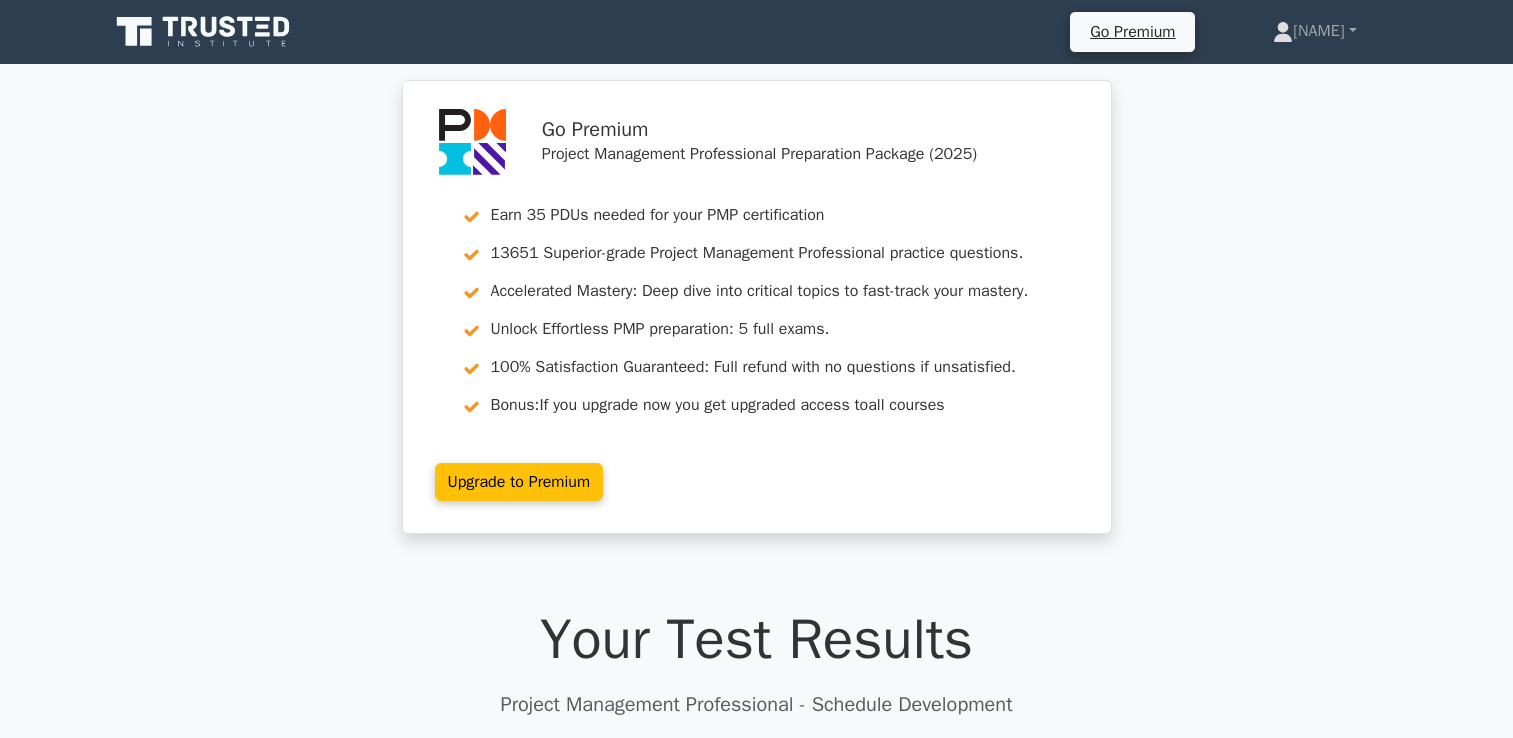 scroll, scrollTop: 0, scrollLeft: 0, axis: both 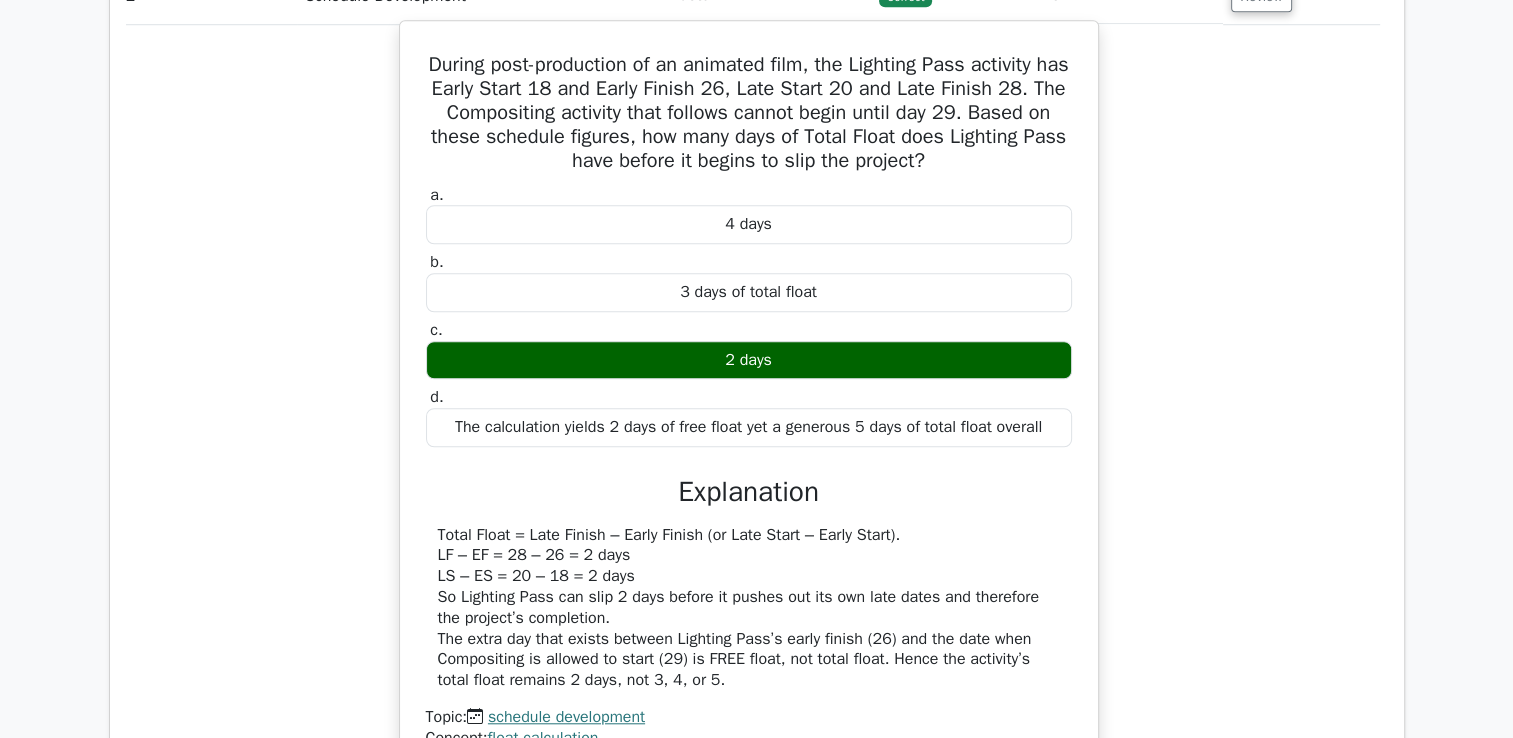 click on "The calculation yields 2 days of free float yet a generous 5 days of total float overall" at bounding box center (749, 427) 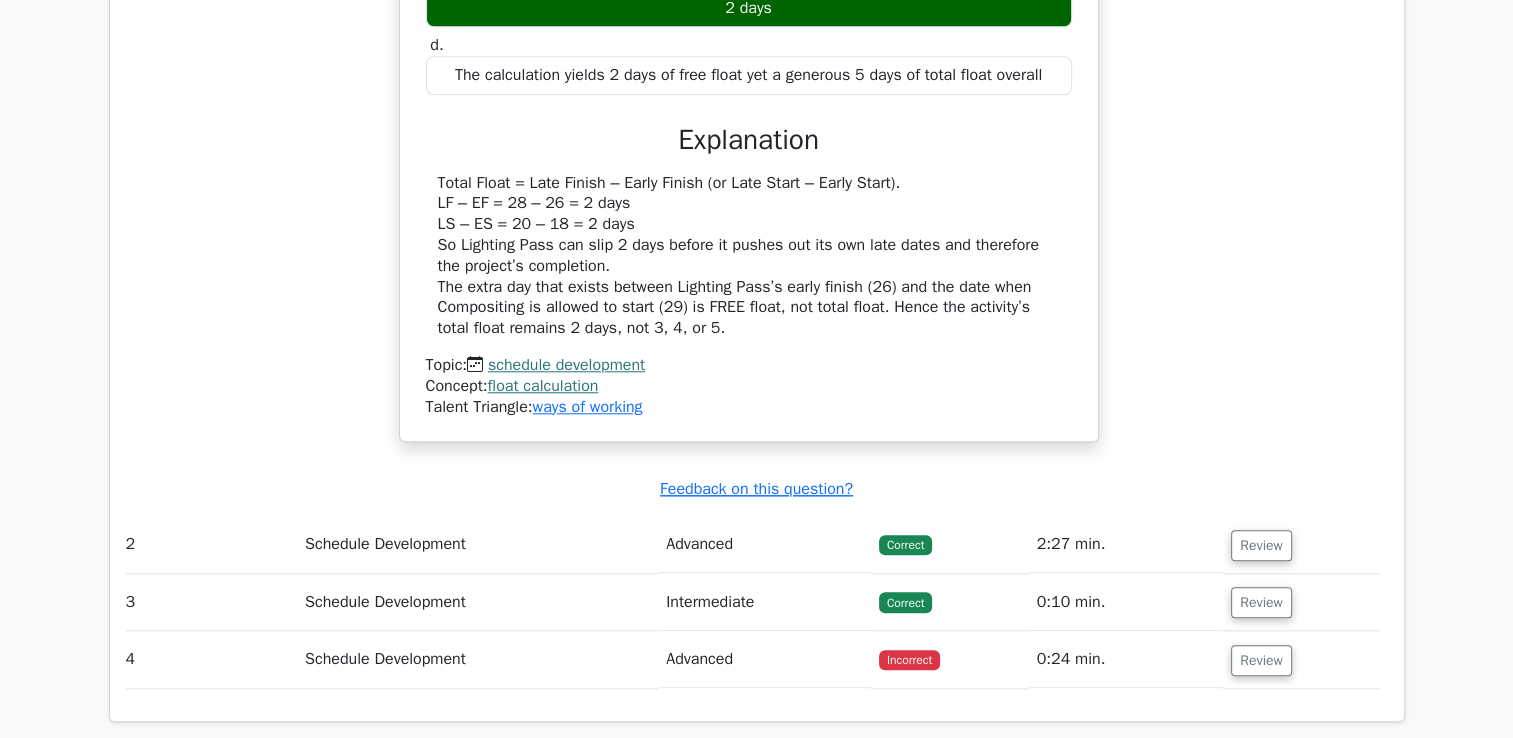 scroll, scrollTop: 1886, scrollLeft: 0, axis: vertical 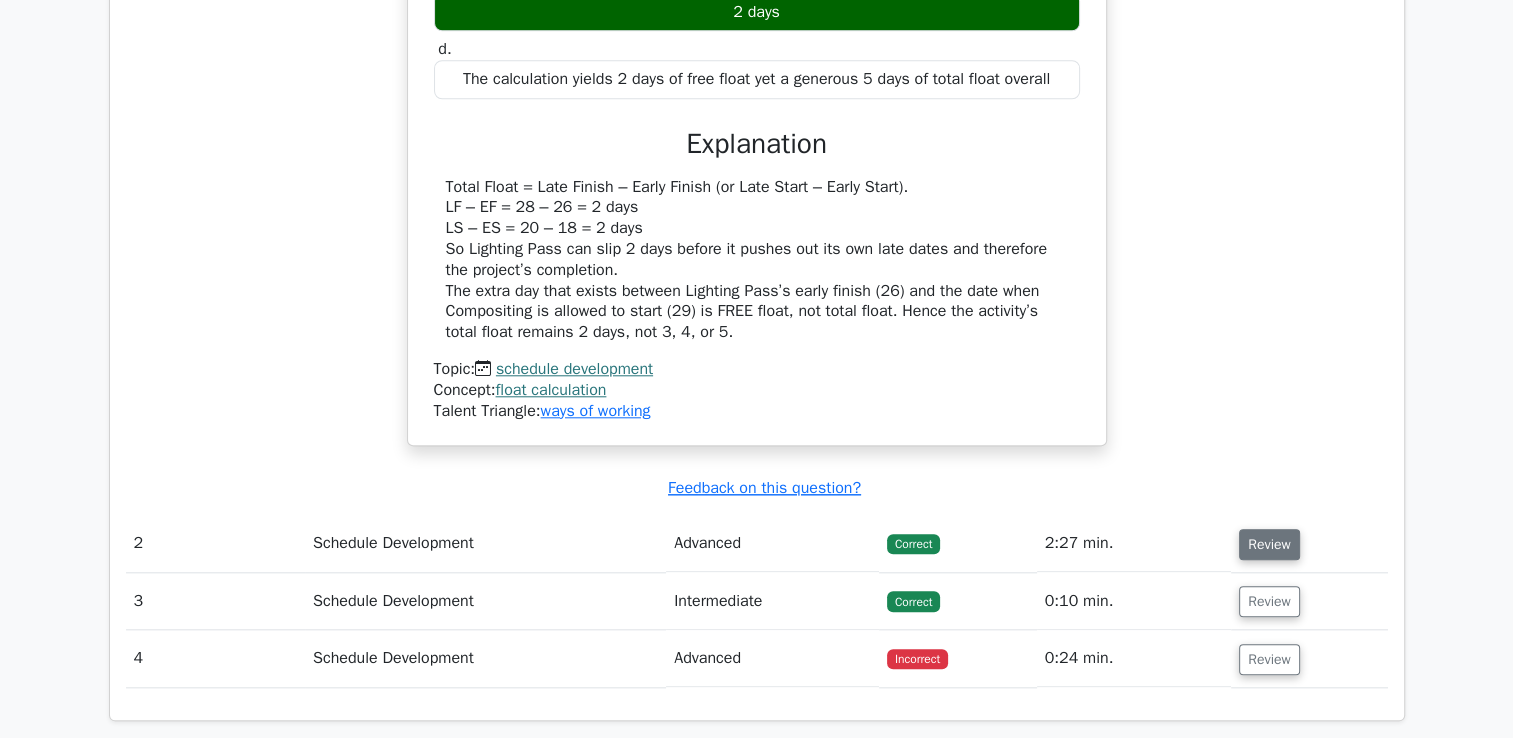 click on "Review" at bounding box center [1269, 544] 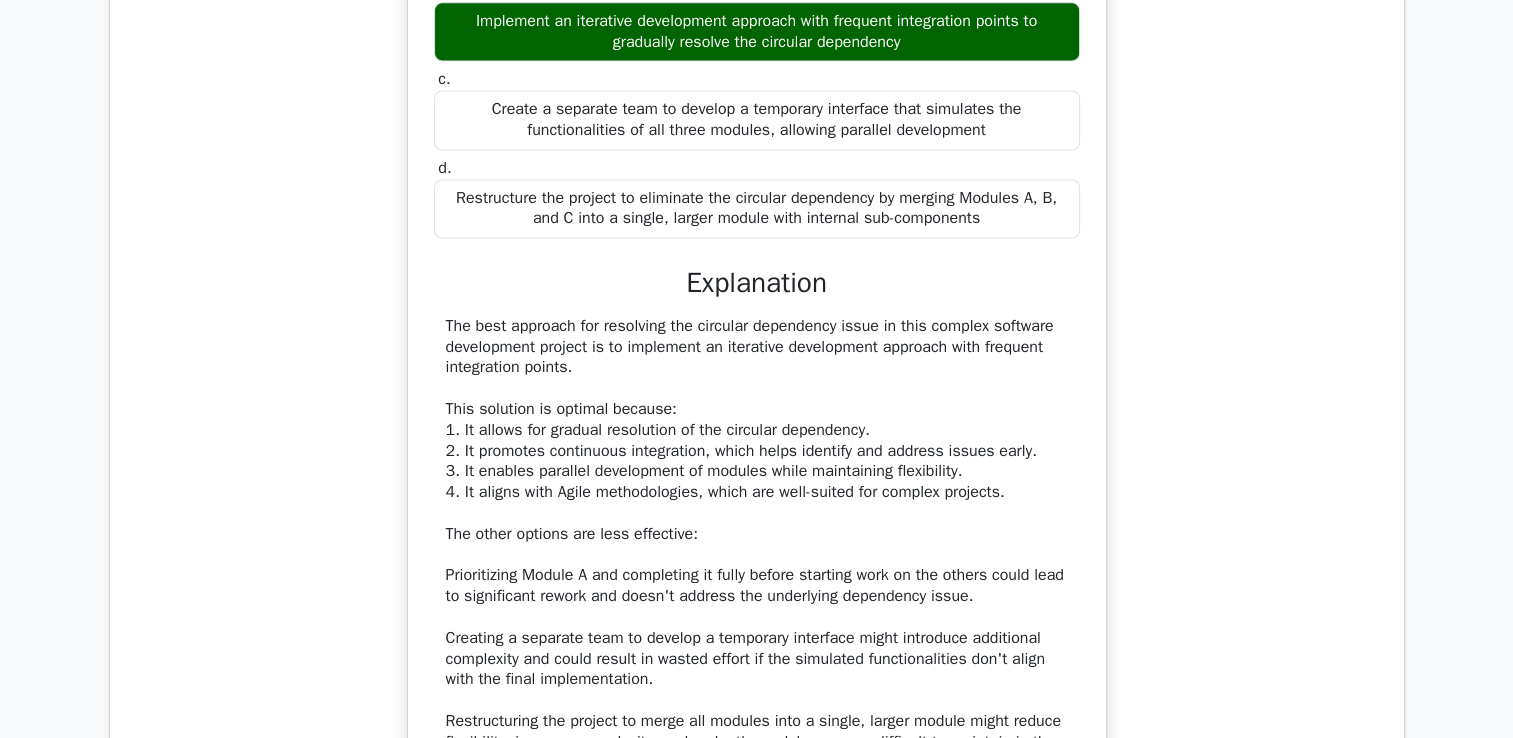 scroll, scrollTop: 2789, scrollLeft: 0, axis: vertical 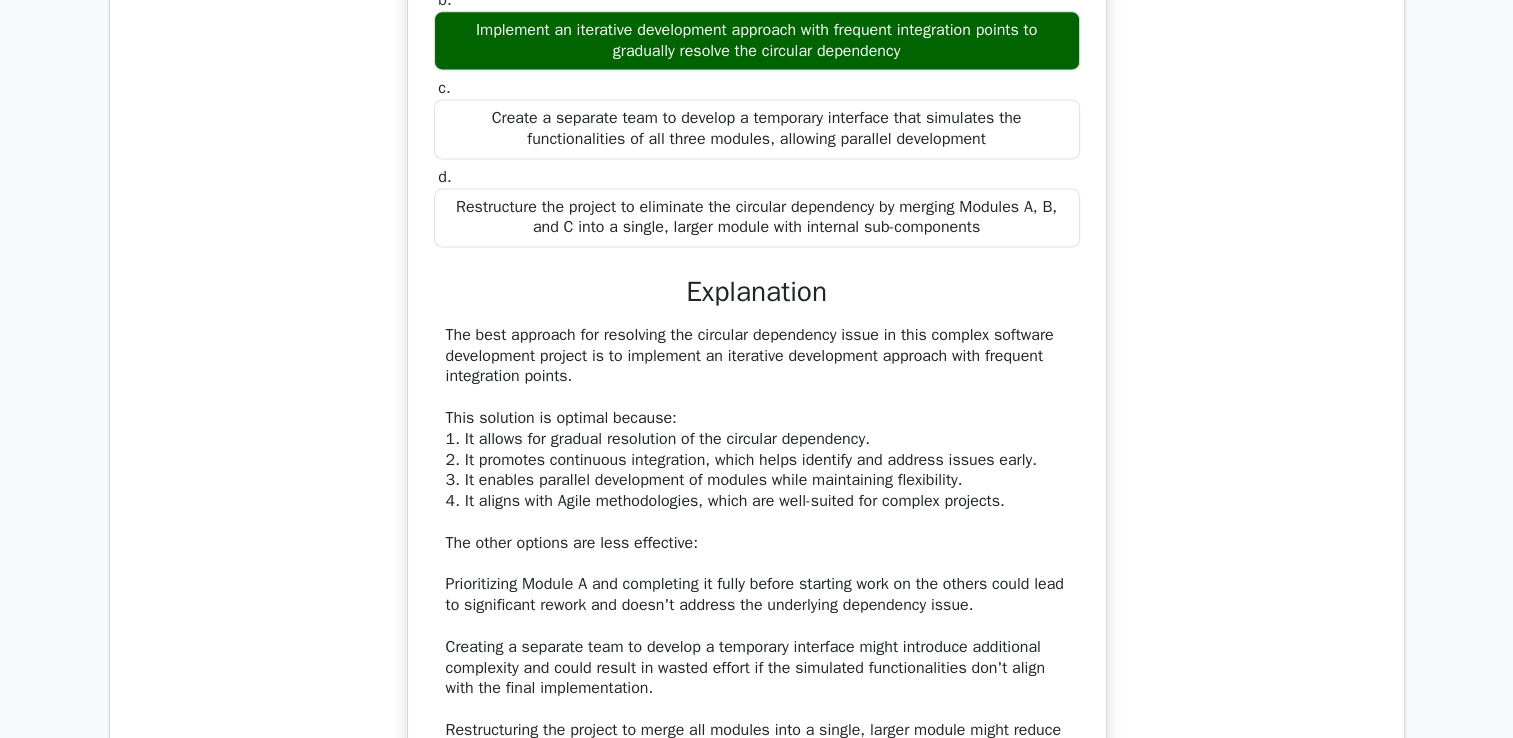 click on "The best approach for resolving the circular dependency issue in this complex software development project is to implement an iterative development approach with frequent integration points. This solution is optimal because: 1. It allows for gradual resolution of the circular dependency. 2. It promotes continuous integration, which helps identify and address issues early. 3. It enables parallel development of modules while maintaining flexibility. 4. It aligns with Agile methodologies, which are well-suited for complex projects. The other options are less effective: Prioritizing Module A and completing it fully before starting work on the others could lead to significant rework and doesn't address the underlying dependency issue. Creating a separate team to develop a temporary interface might introduce additional complexity and could result in wasted effort if the simulated functionalities don't align with the final implementation." at bounding box center [757, 595] 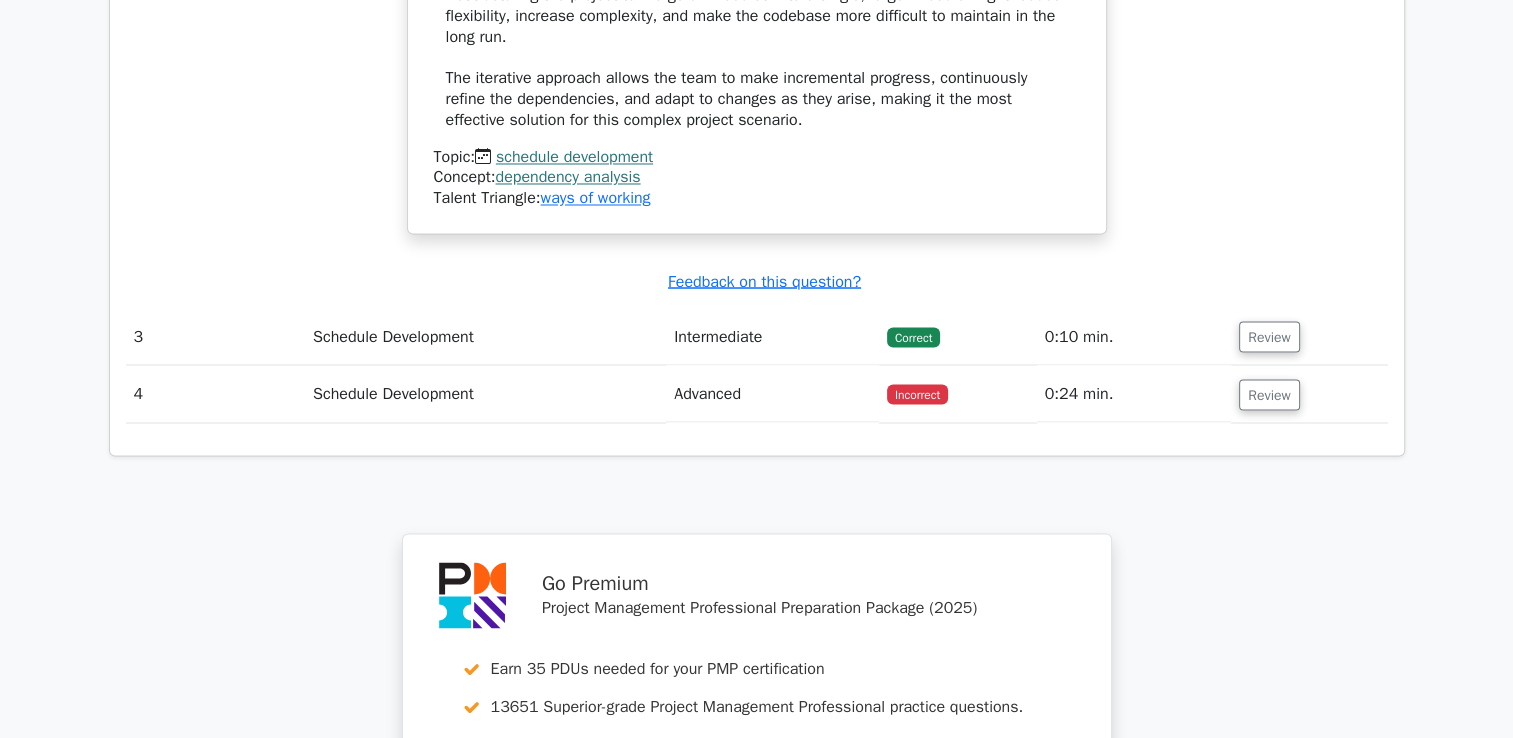 scroll, scrollTop: 3556, scrollLeft: 0, axis: vertical 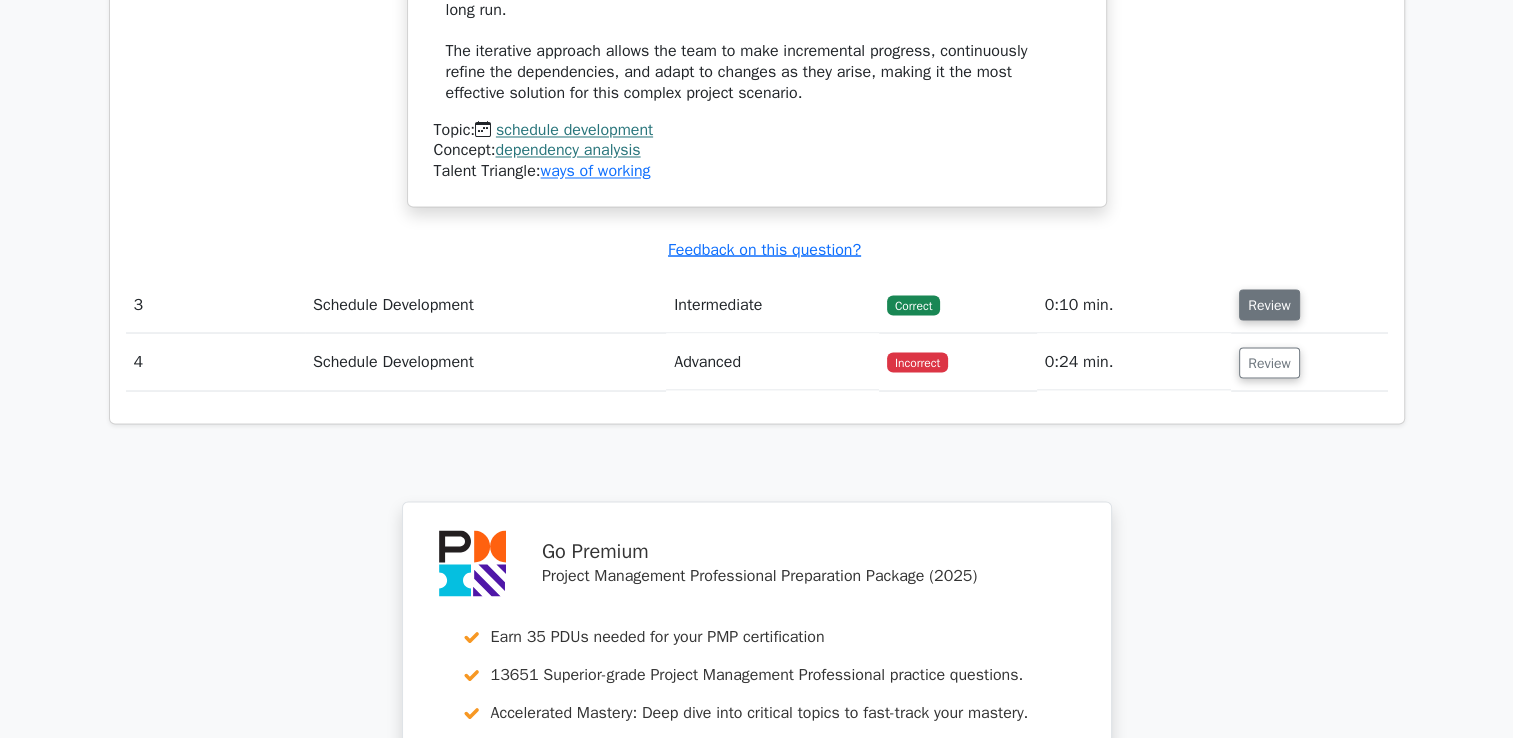 click on "Review" at bounding box center [1269, 304] 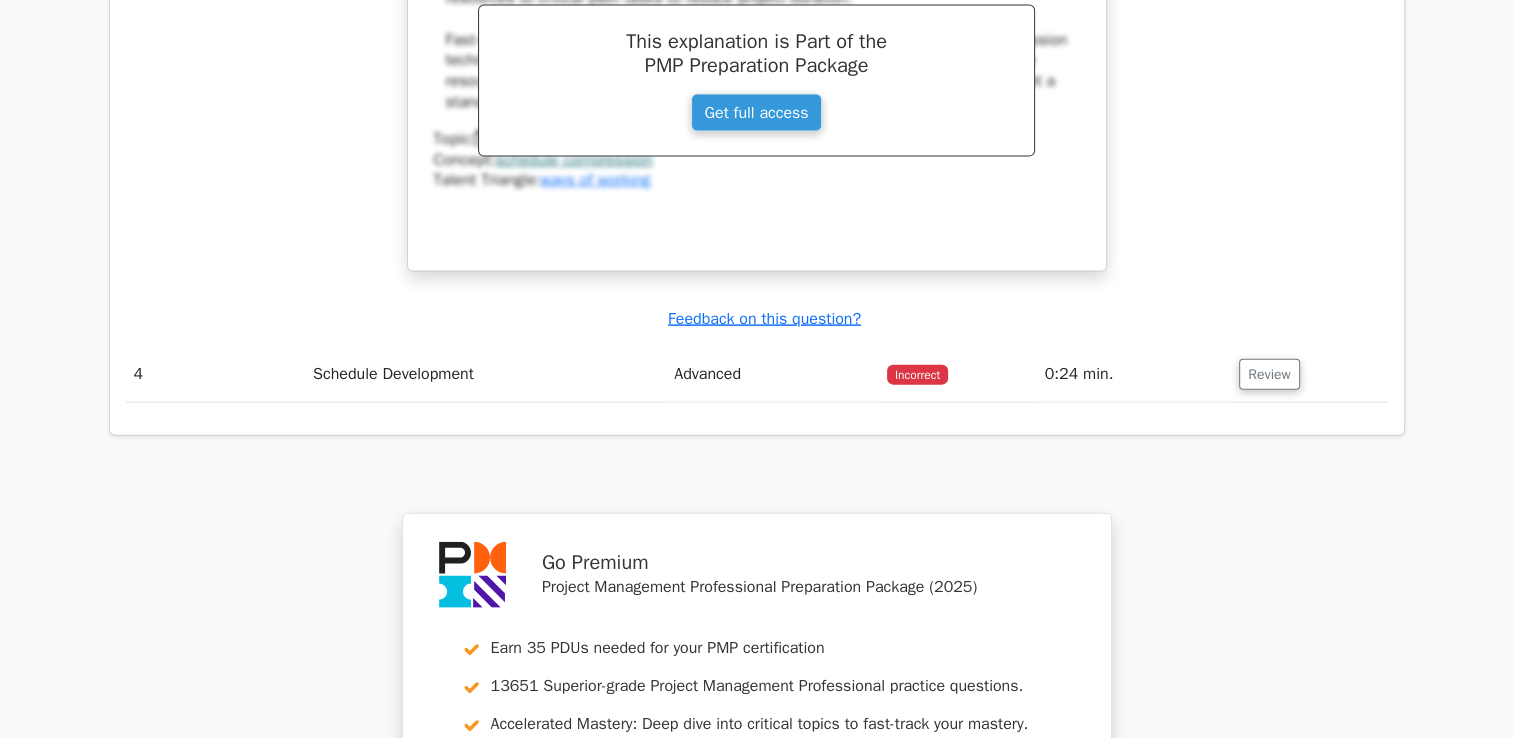 scroll, scrollTop: 4376, scrollLeft: 0, axis: vertical 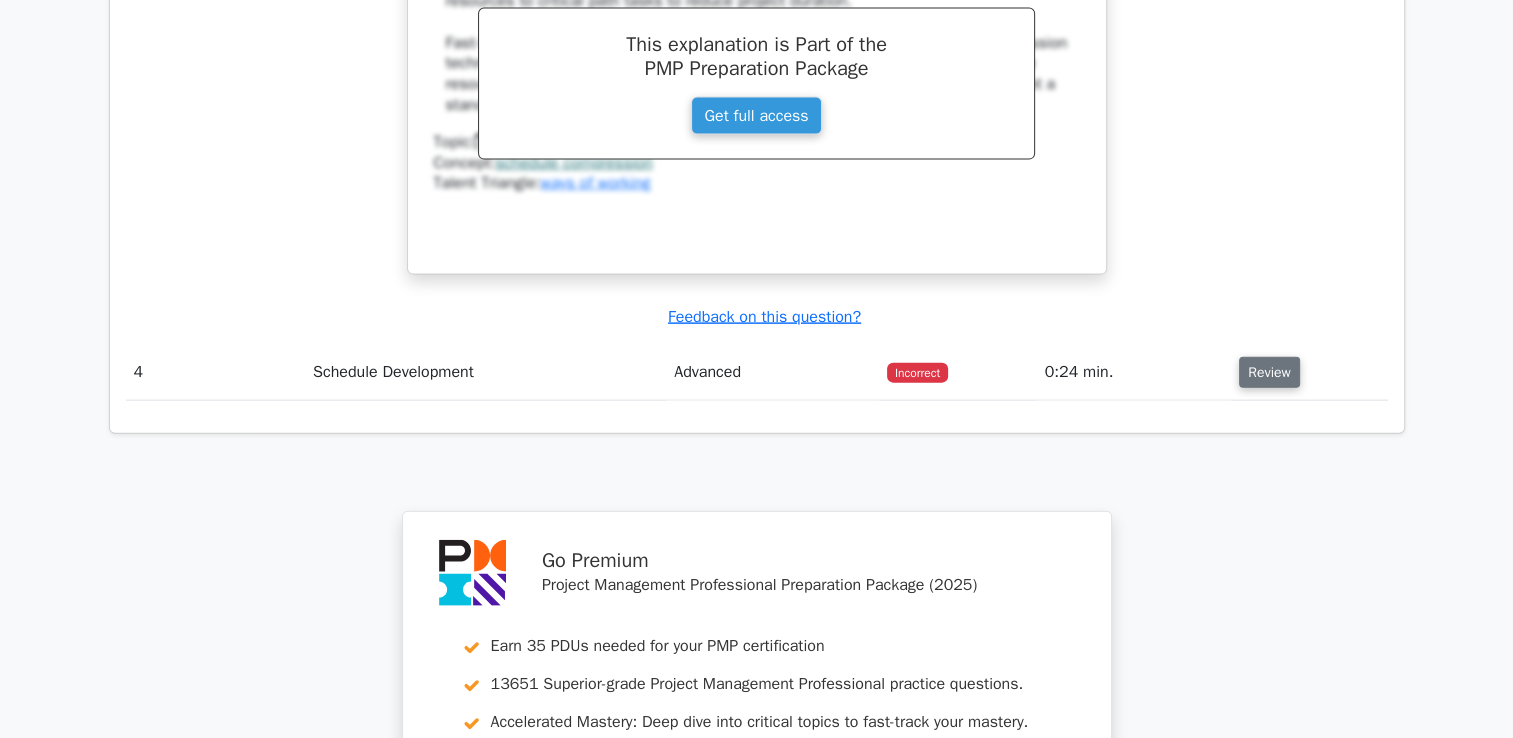 click on "Review" at bounding box center [1269, 372] 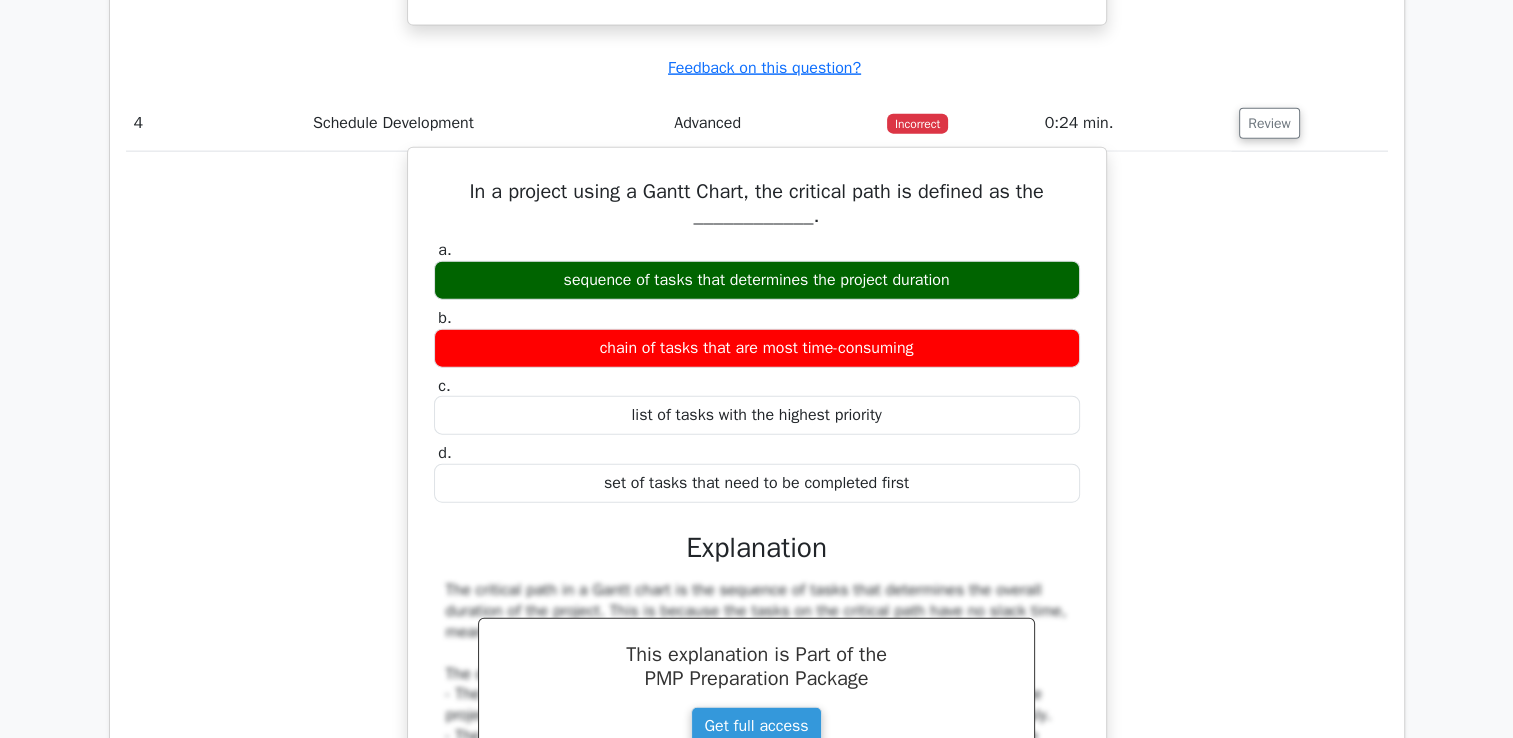 scroll, scrollTop: 4624, scrollLeft: 0, axis: vertical 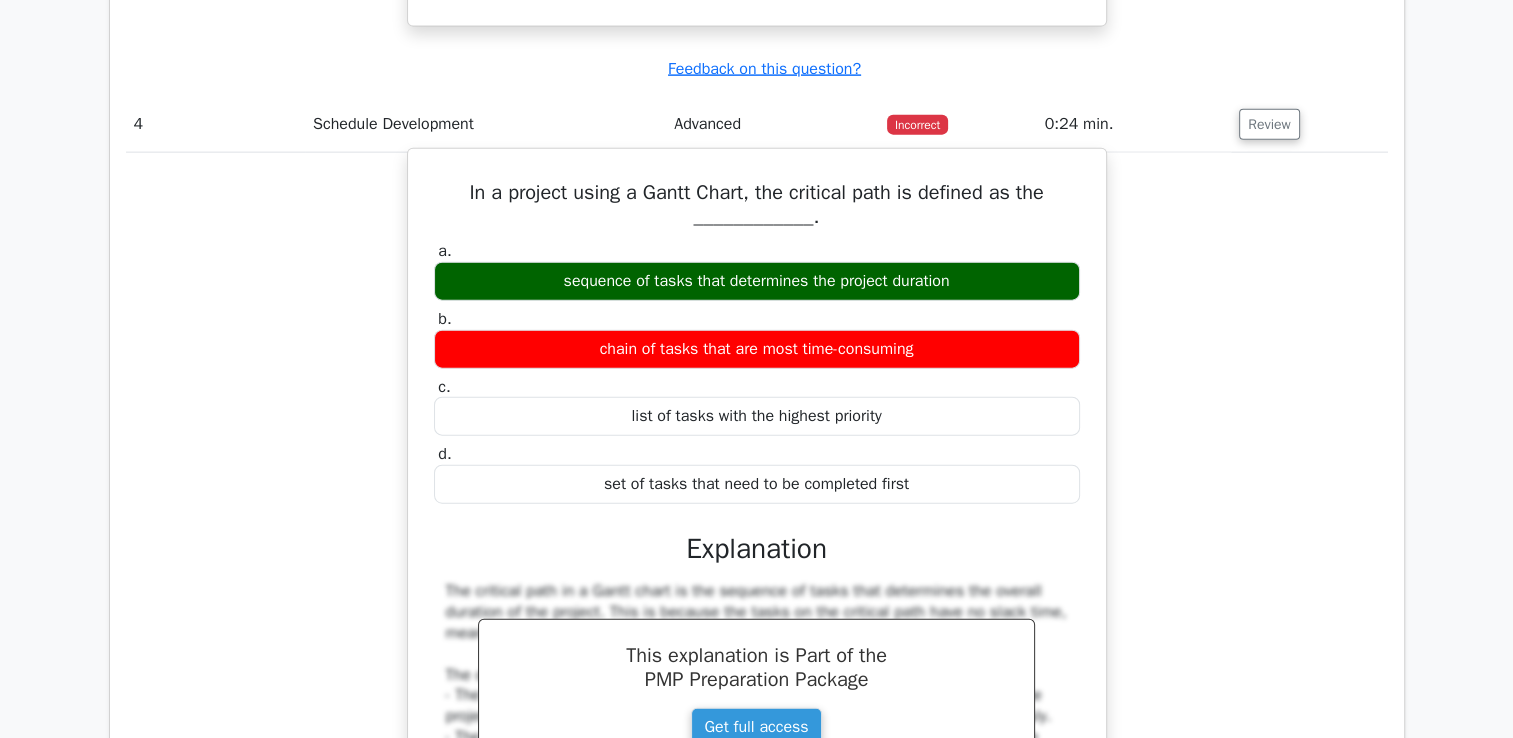 click on "In a project using a Gantt Chart, the critical path is defined as the ____________." at bounding box center (757, 205) 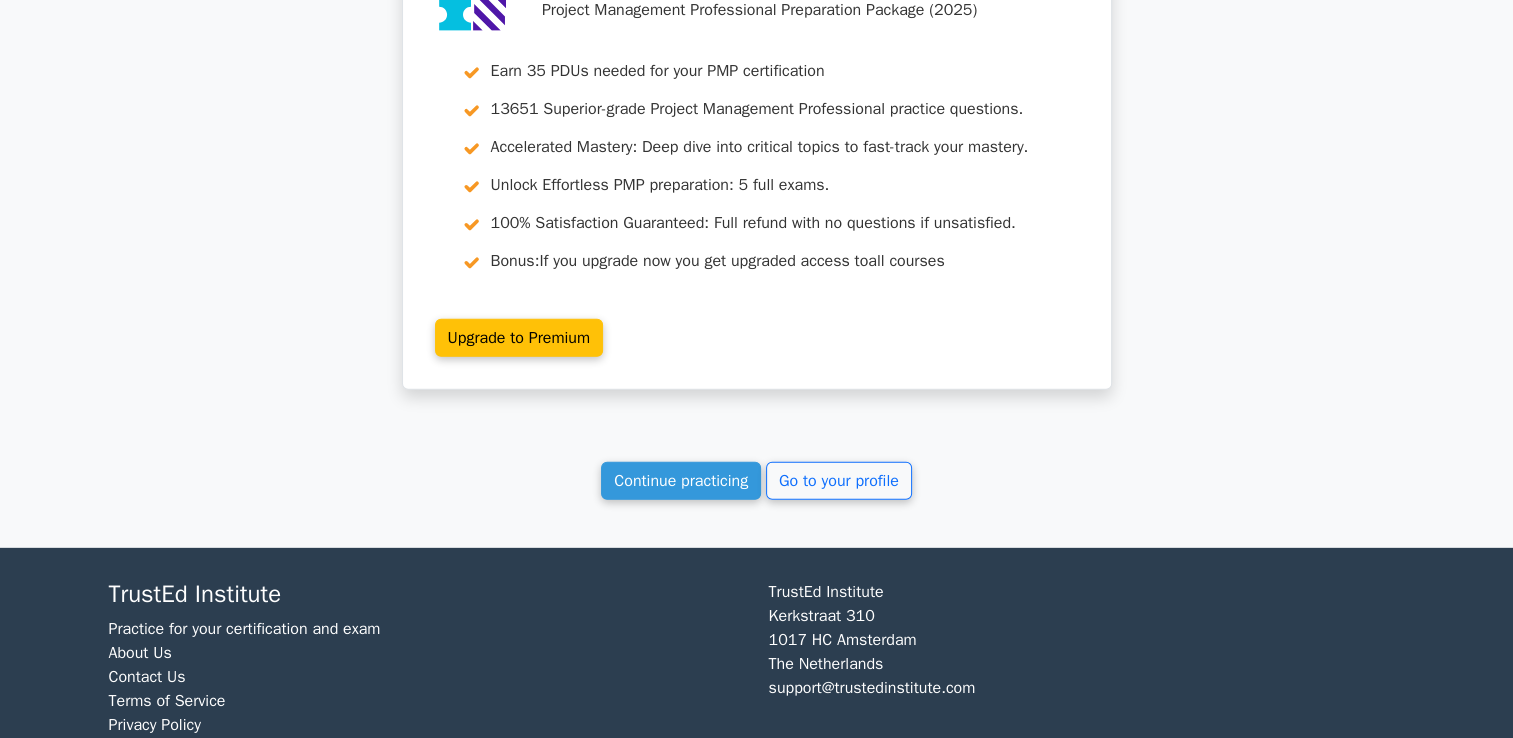 scroll, scrollTop: 5788, scrollLeft: 0, axis: vertical 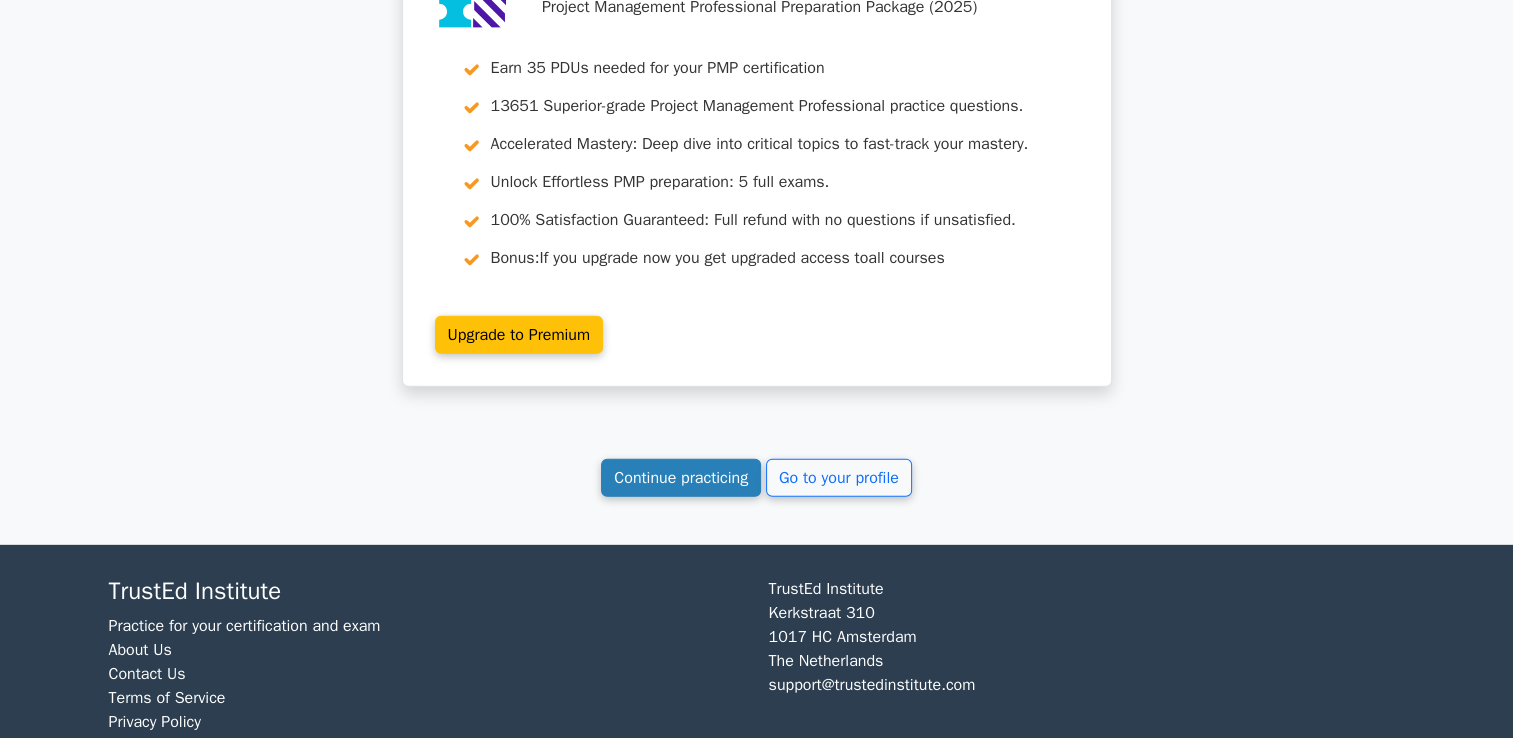 click on "Continue practicing" at bounding box center (681, 478) 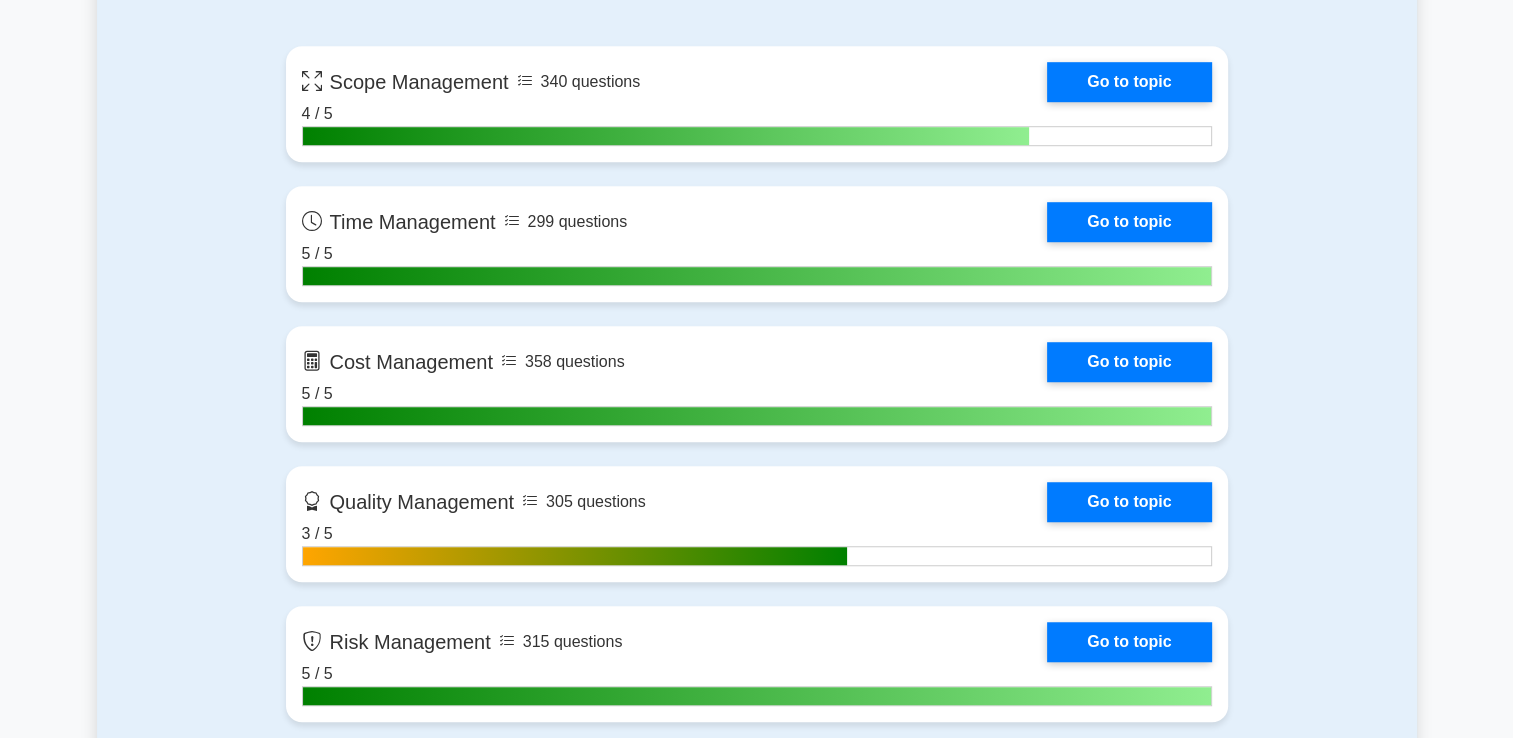scroll, scrollTop: 0, scrollLeft: 0, axis: both 